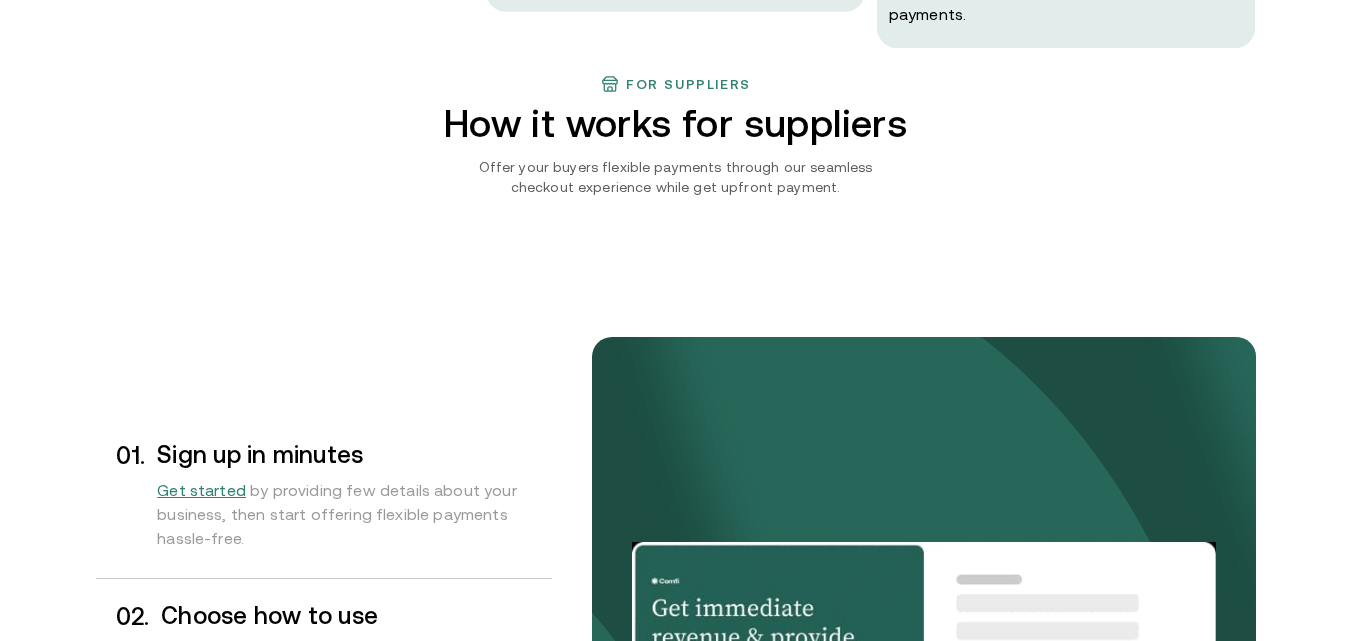 scroll, scrollTop: 1982, scrollLeft: 0, axis: vertical 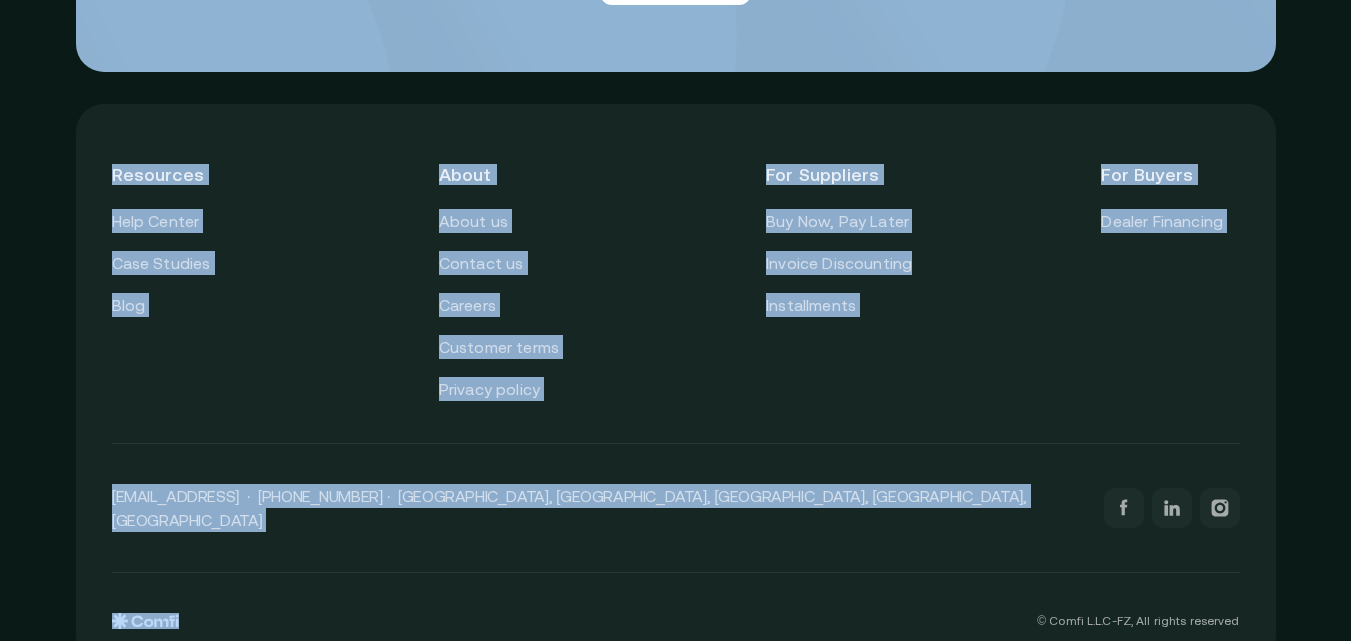 drag, startPoint x: 54, startPoint y: 322, endPoint x: 275, endPoint y: 680, distance: 420.71964 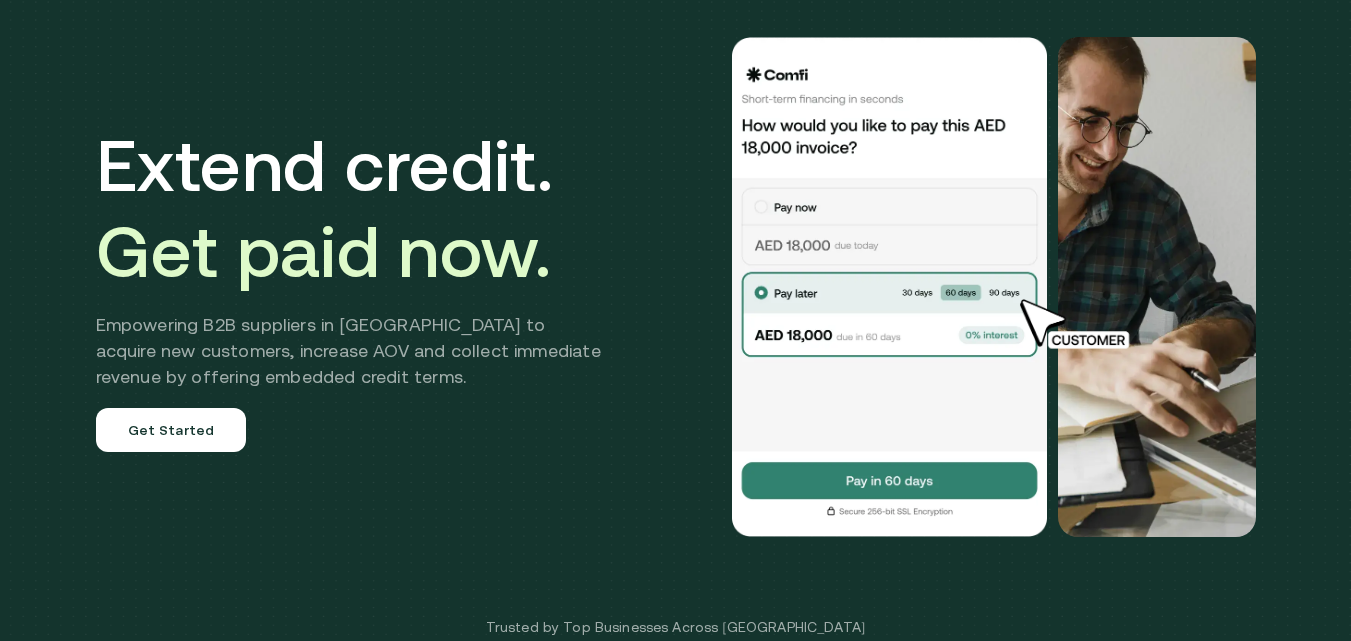 scroll, scrollTop: 0, scrollLeft: 0, axis: both 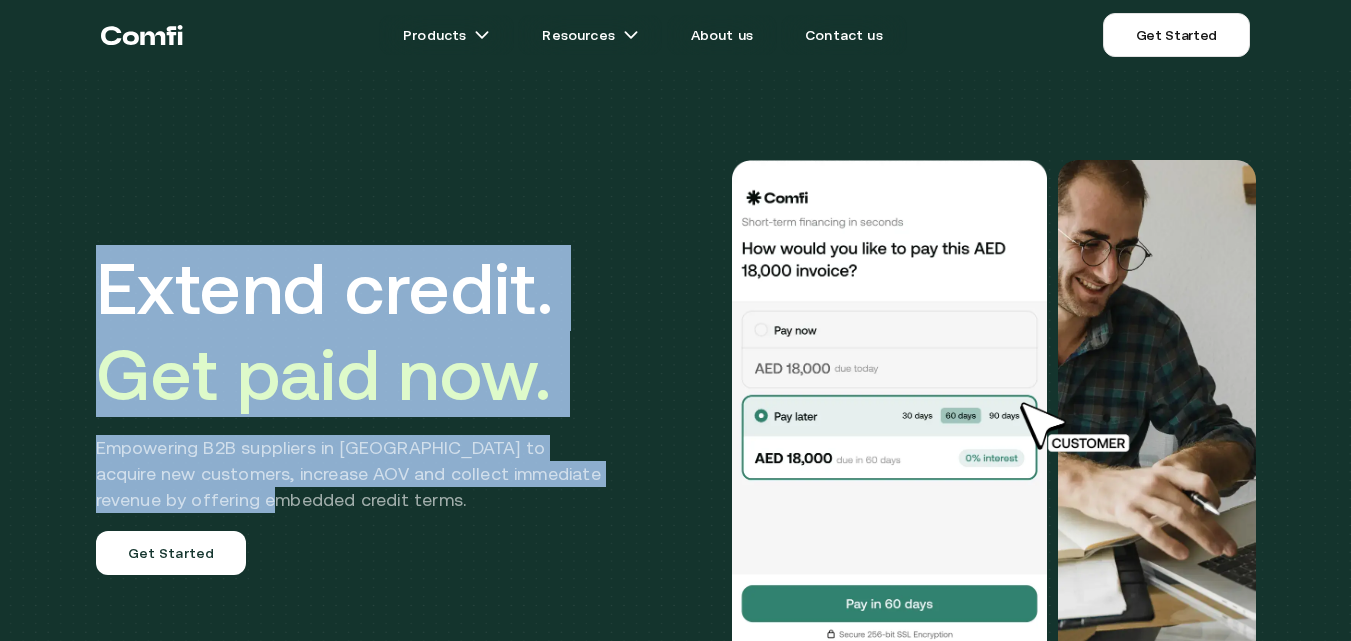 drag, startPoint x: 45, startPoint y: 302, endPoint x: 309, endPoint y: 554, distance: 364.96576 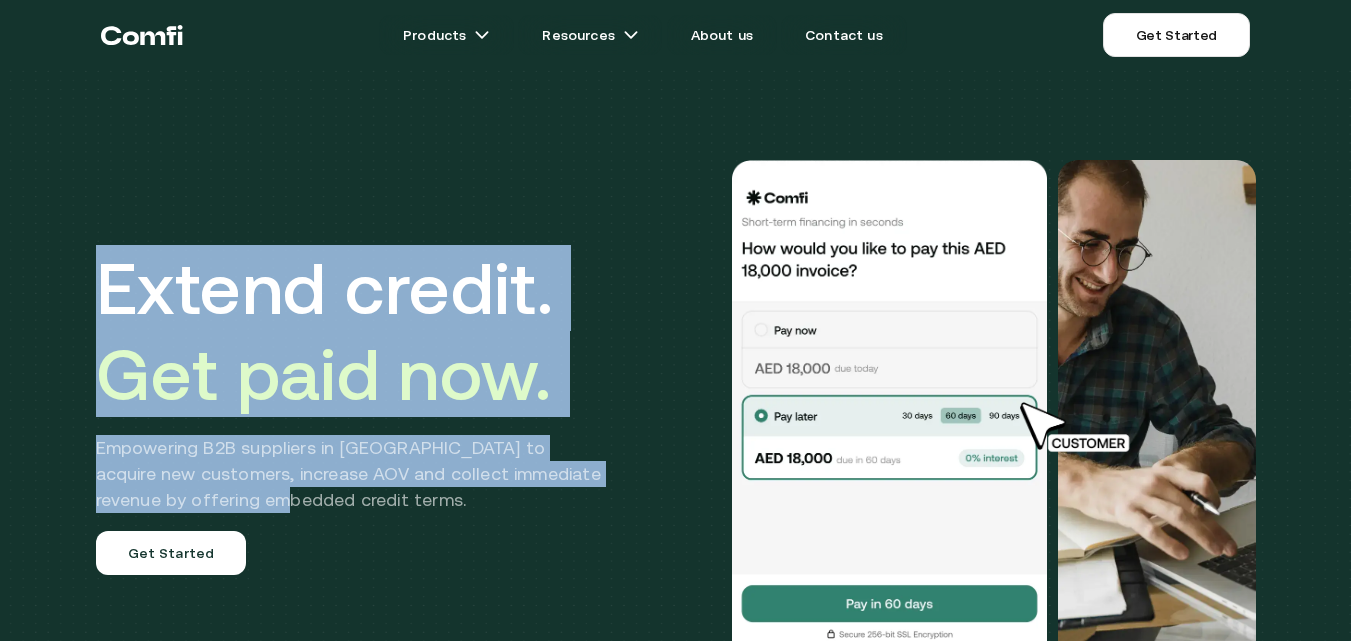 drag, startPoint x: 309, startPoint y: 554, endPoint x: 160, endPoint y: 146, distance: 434.35583 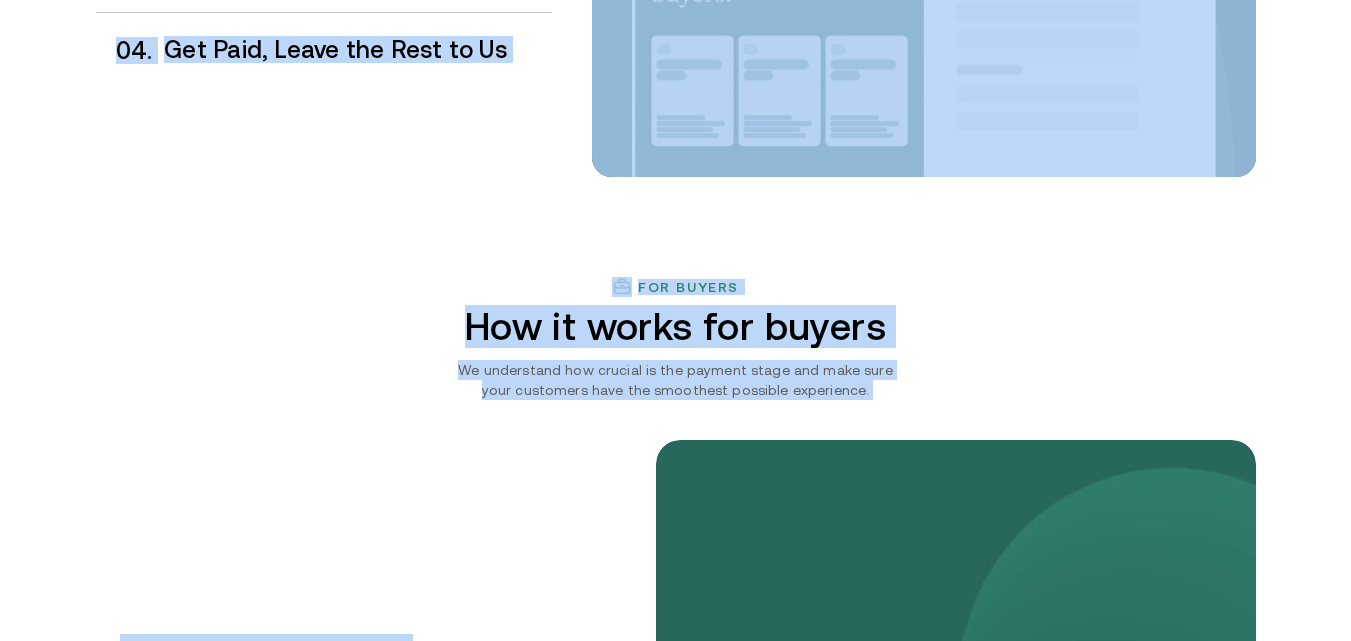drag, startPoint x: 160, startPoint y: 146, endPoint x: 390, endPoint y: 633, distance: 538.58057 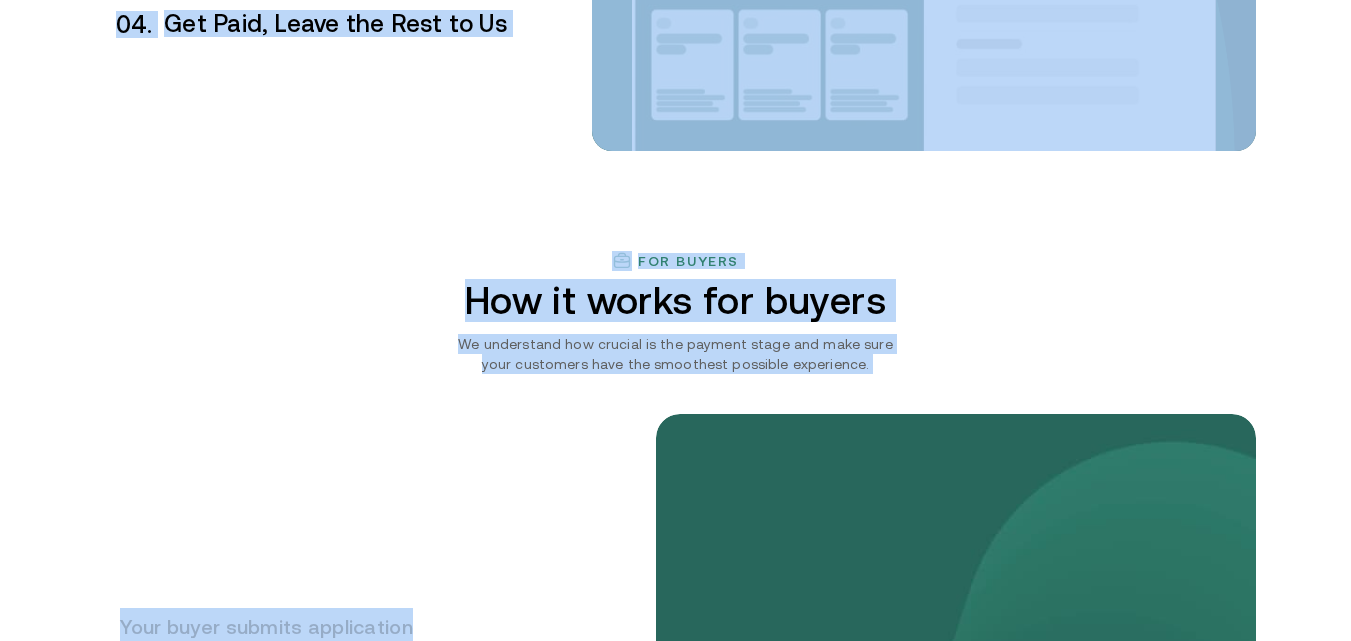 click on "Your buyer submits application Gets approved [DATE] Selects payment term Selects payment method Completes order" at bounding box center (676, 766) 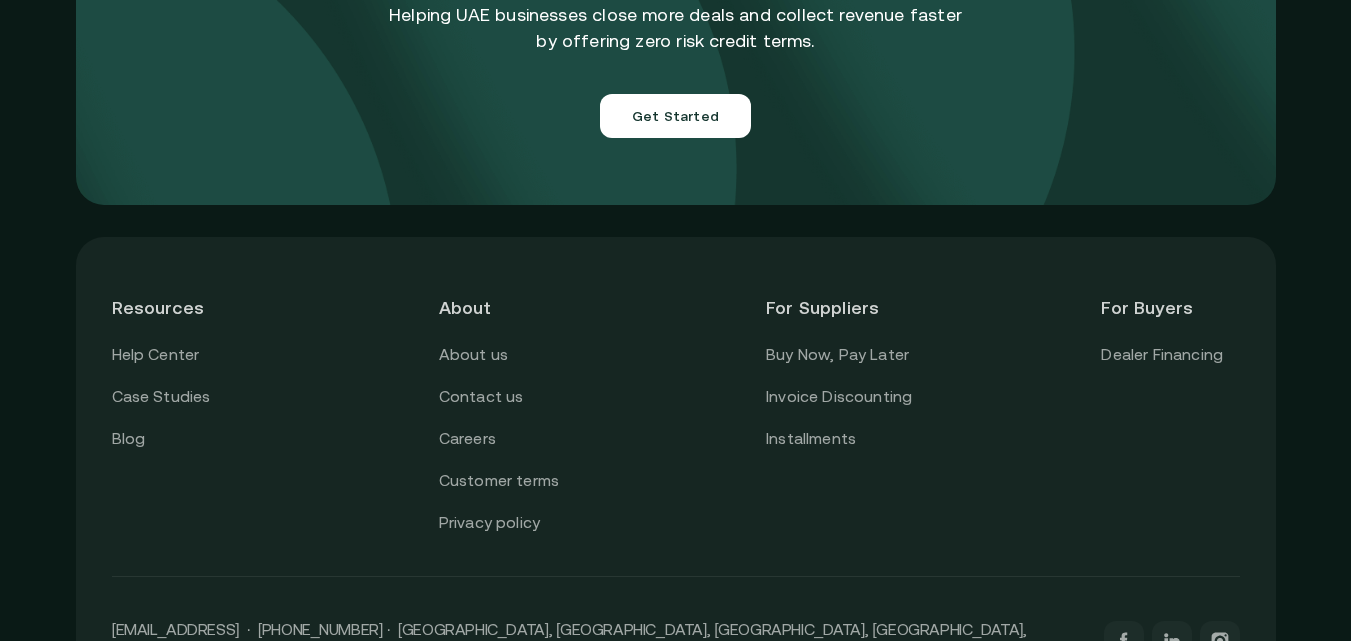 scroll, scrollTop: 7080, scrollLeft: 0, axis: vertical 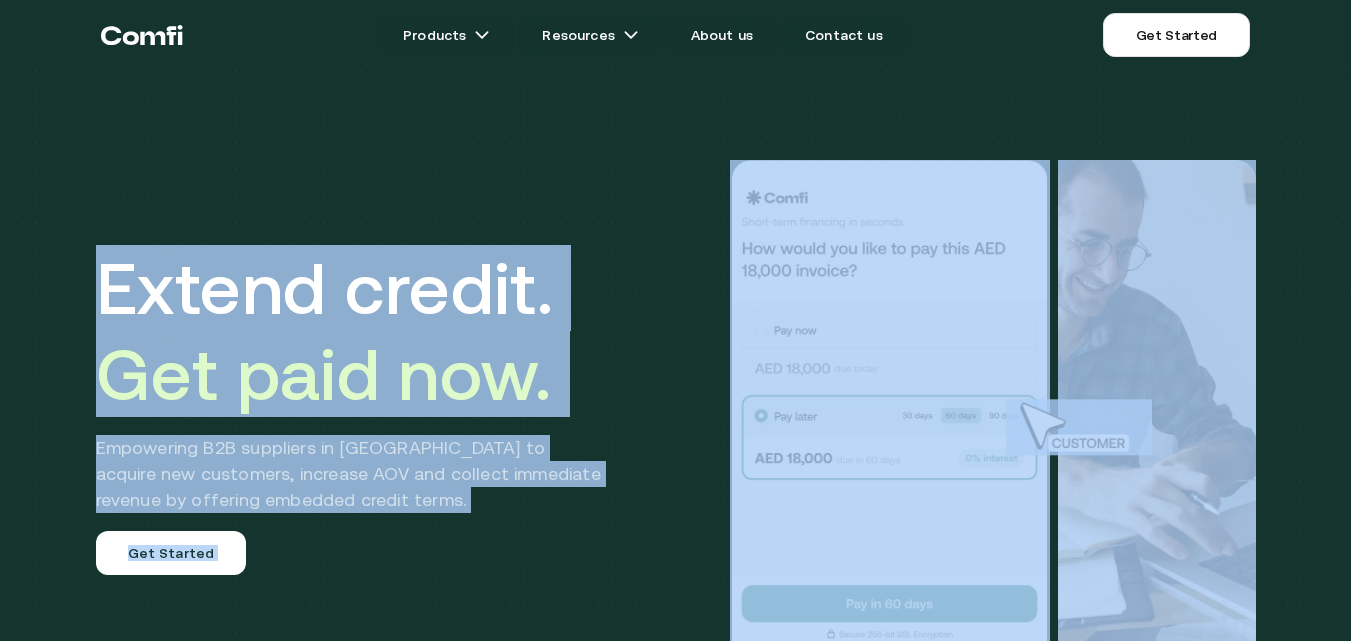 drag, startPoint x: 925, startPoint y: 549, endPoint x: 0, endPoint y: -87, distance: 1122.5511 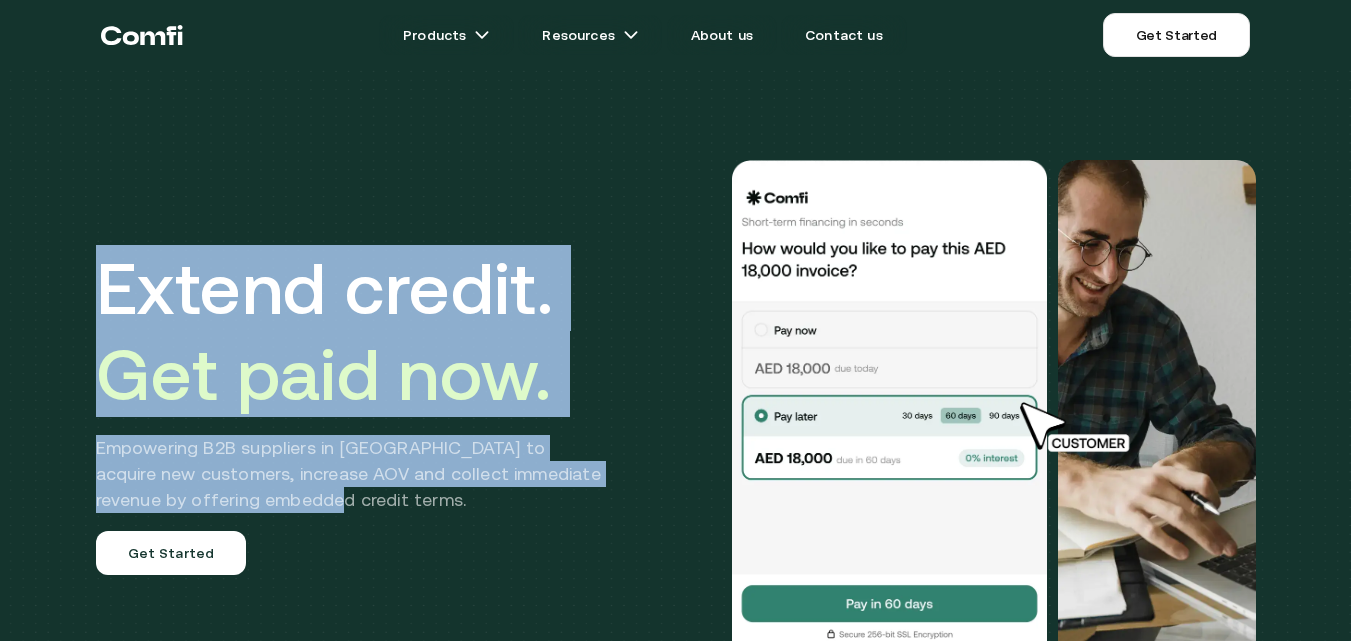 drag, startPoint x: 112, startPoint y: 325, endPoint x: 357, endPoint y: 502, distance: 302.24823 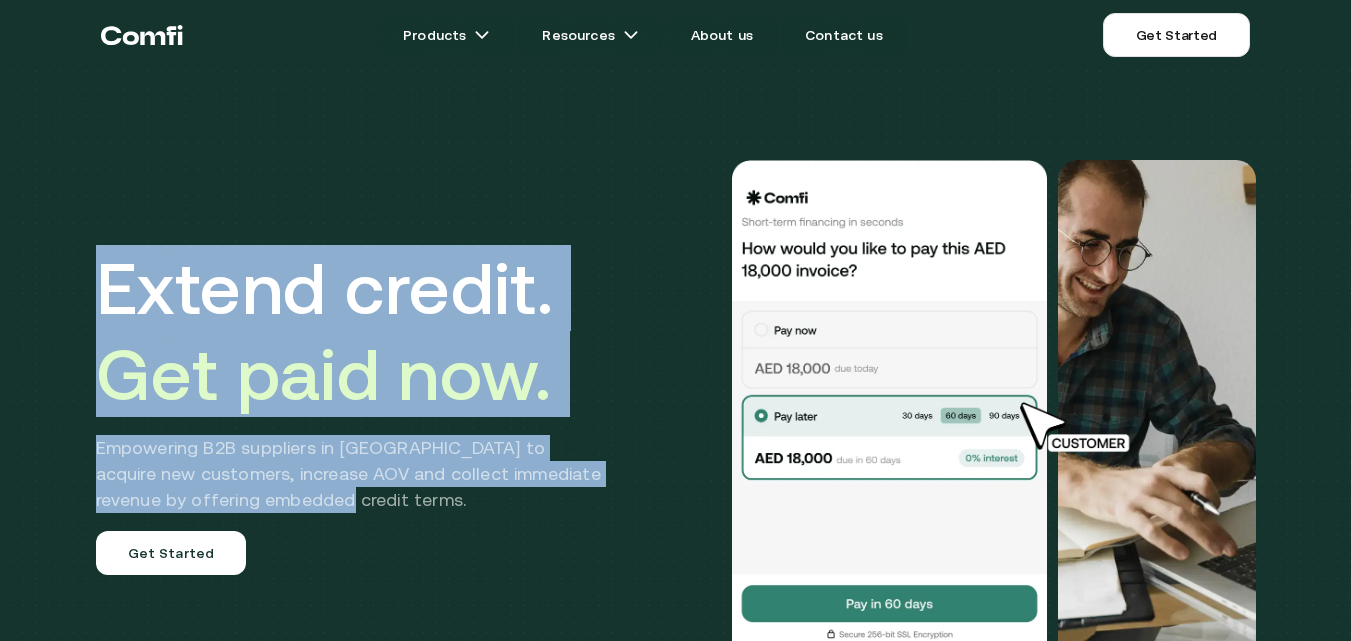 drag, startPoint x: 355, startPoint y: 502, endPoint x: 122, endPoint y: 201, distance: 380.6442 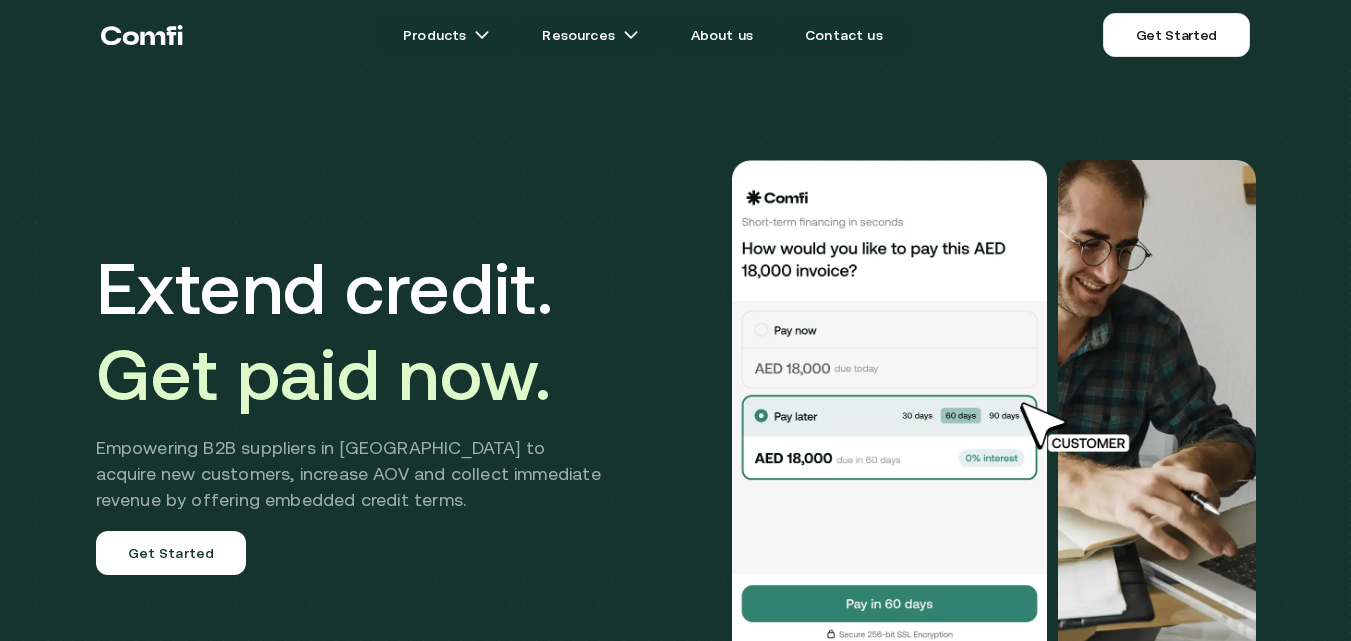 click on "Extend credit.   Get paid now. Empowering B2B suppliers in [GEOGRAPHIC_DATA] to acquire new customers, increase AOV and collect immediate revenue by offering embedded credit terms. Get Started" at bounding box center [676, 410] 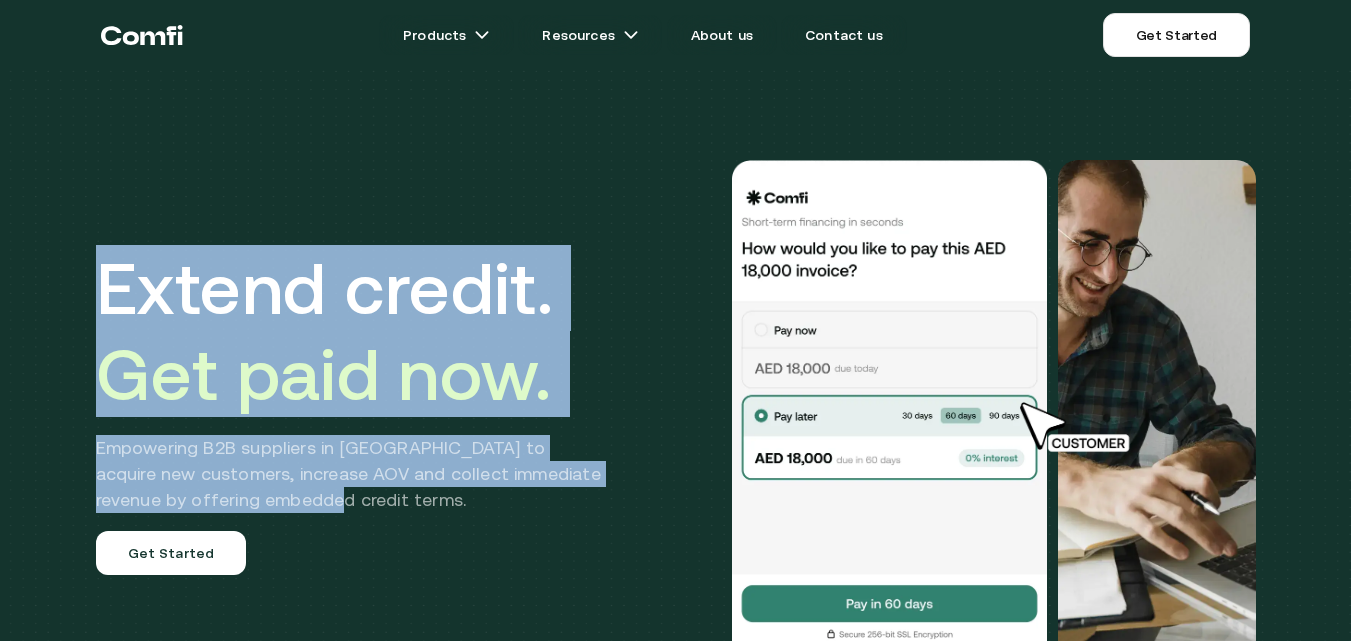 drag, startPoint x: 359, startPoint y: 514, endPoint x: 76, endPoint y: 288, distance: 362.16708 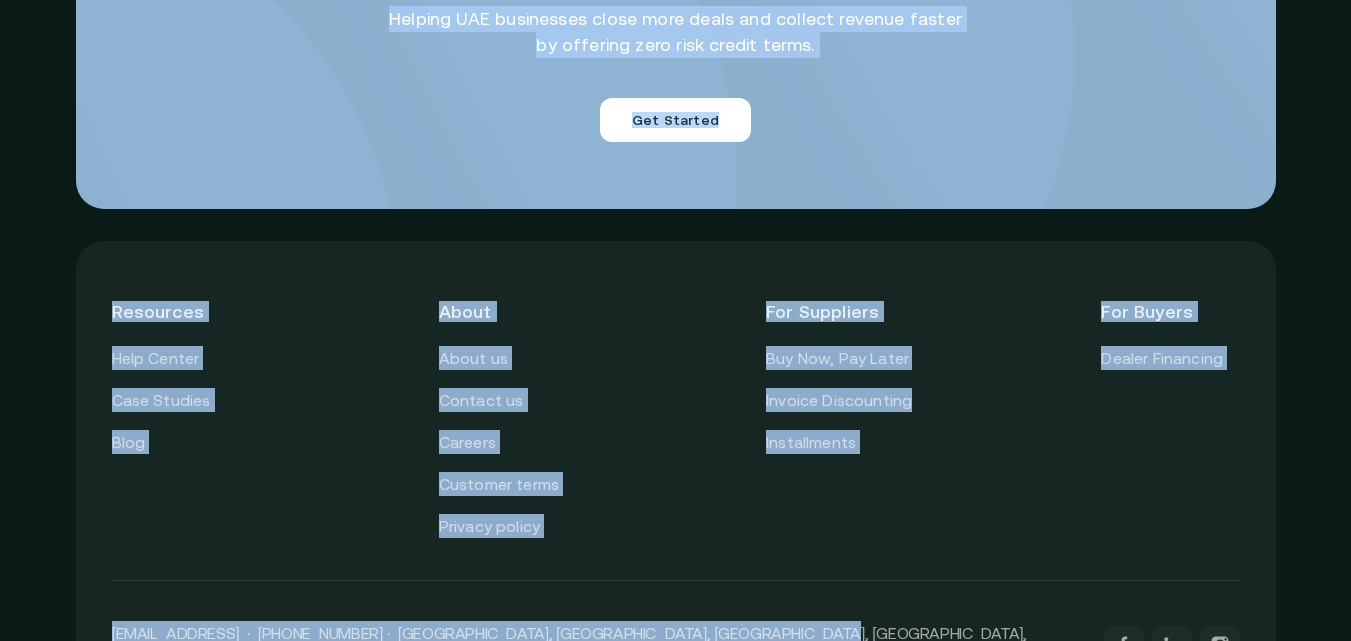scroll, scrollTop: 7080, scrollLeft: 0, axis: vertical 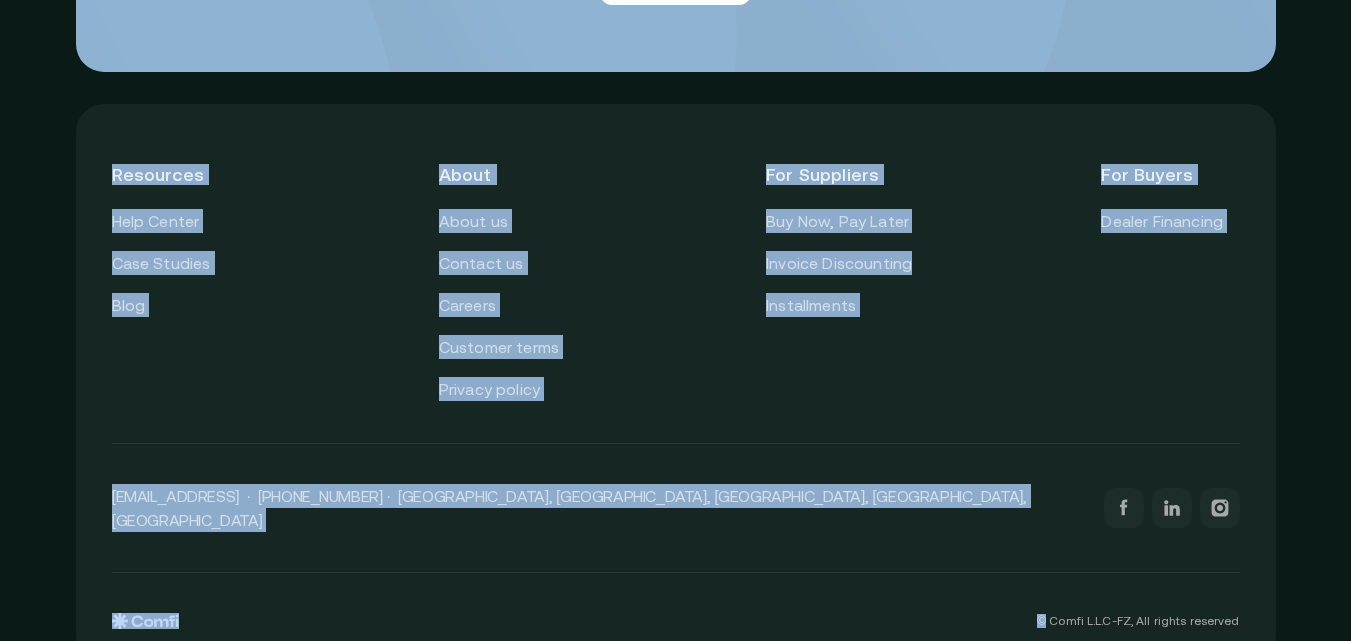 drag, startPoint x: 76, startPoint y: 288, endPoint x: 753, endPoint y: 646, distance: 765.8283 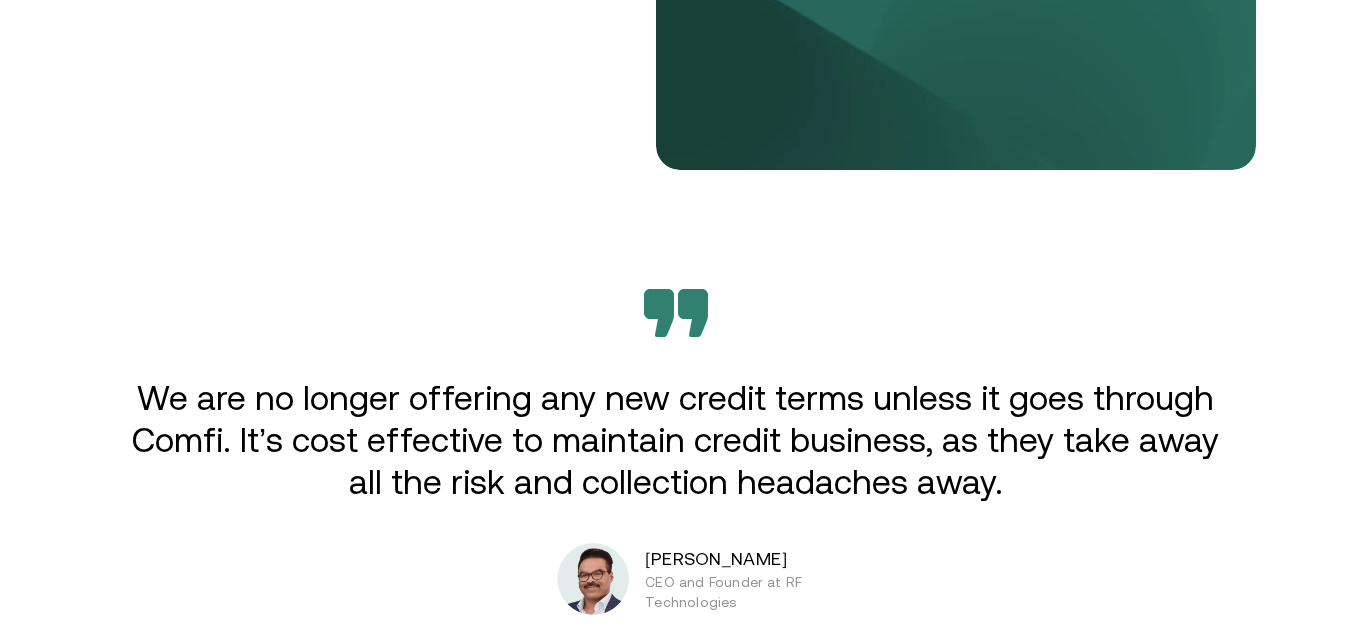 scroll, scrollTop: 2980, scrollLeft: 0, axis: vertical 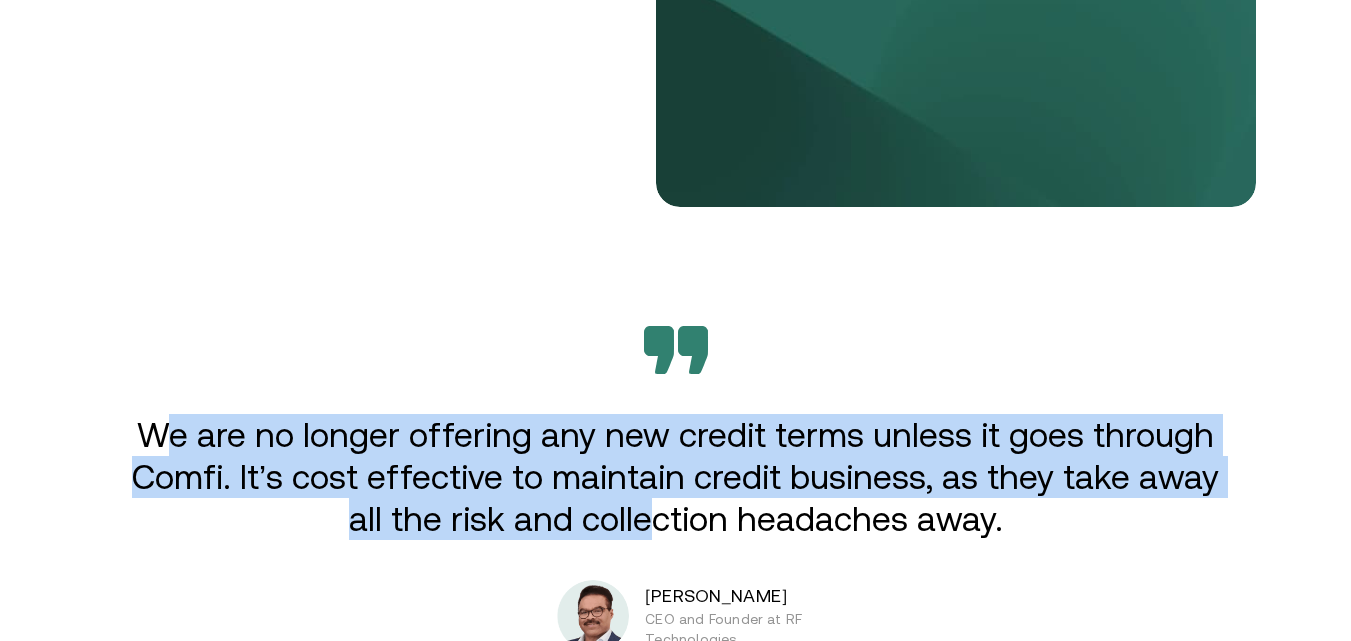 drag, startPoint x: 174, startPoint y: 438, endPoint x: 664, endPoint y: 547, distance: 501.97708 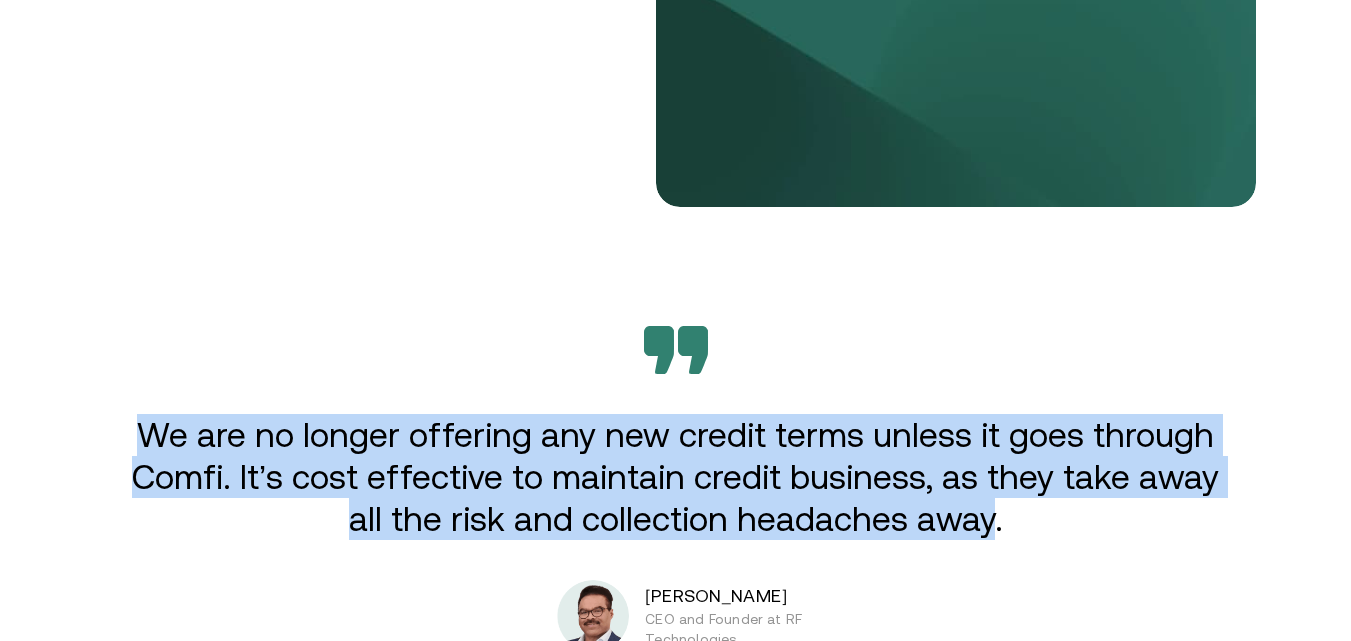 drag, startPoint x: 908, startPoint y: 540, endPoint x: 157, endPoint y: 445, distance: 756.9848 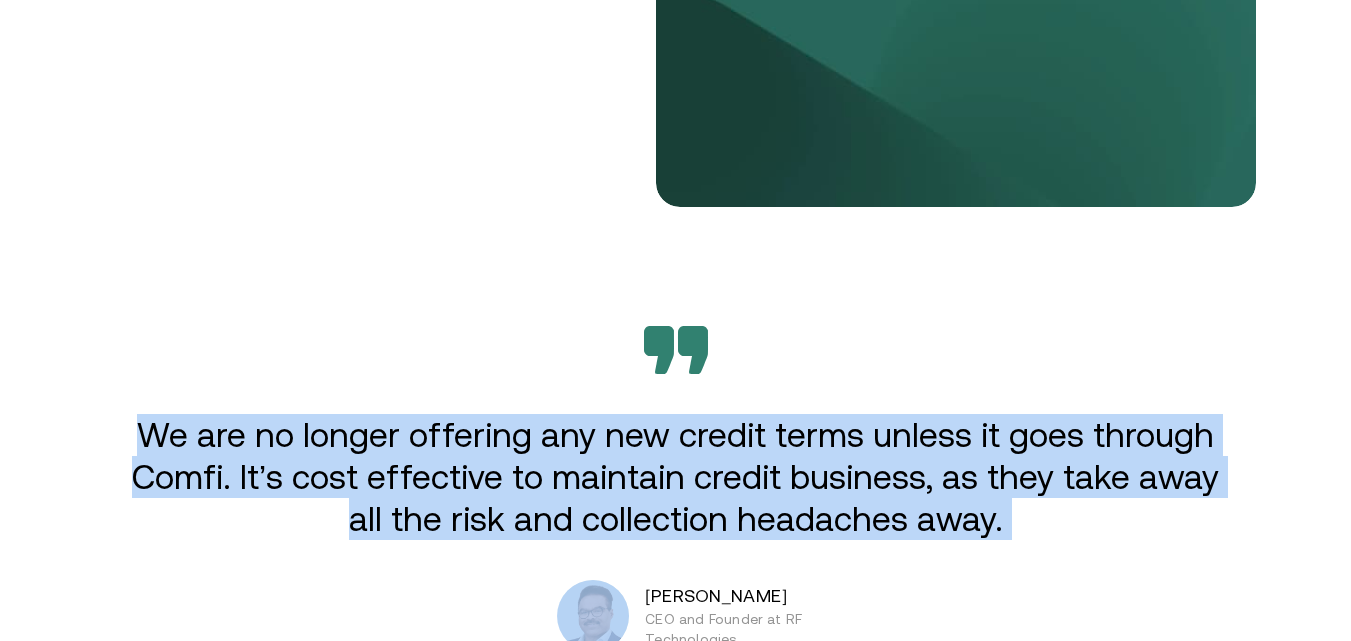 drag, startPoint x: 157, startPoint y: 445, endPoint x: 1024, endPoint y: 537, distance: 871.86755 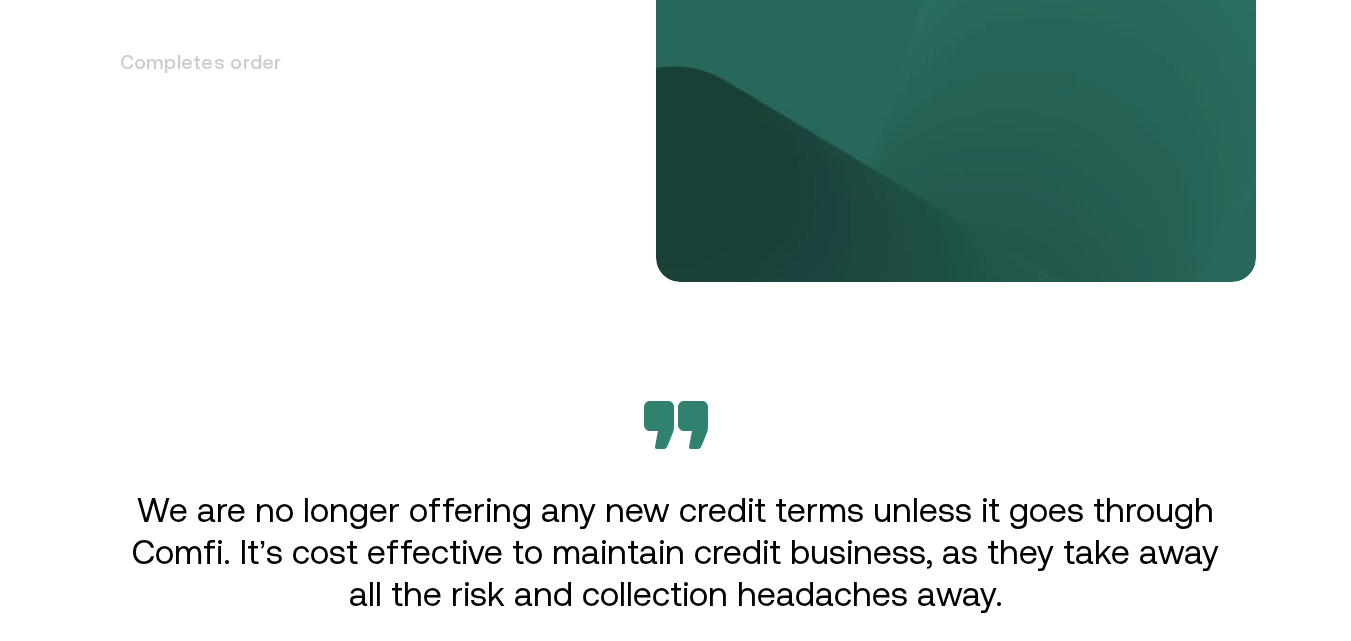 scroll, scrollTop: 3080, scrollLeft: 0, axis: vertical 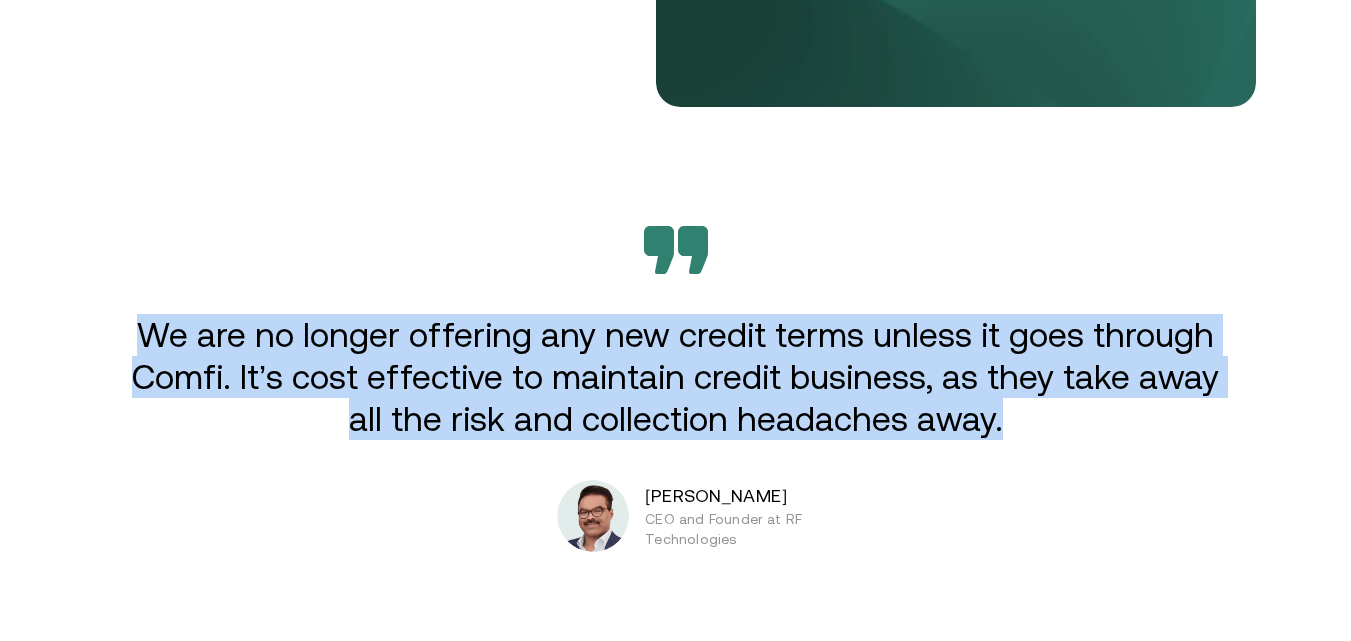 drag, startPoint x: 153, startPoint y: 350, endPoint x: 1023, endPoint y: 479, distance: 879.5118 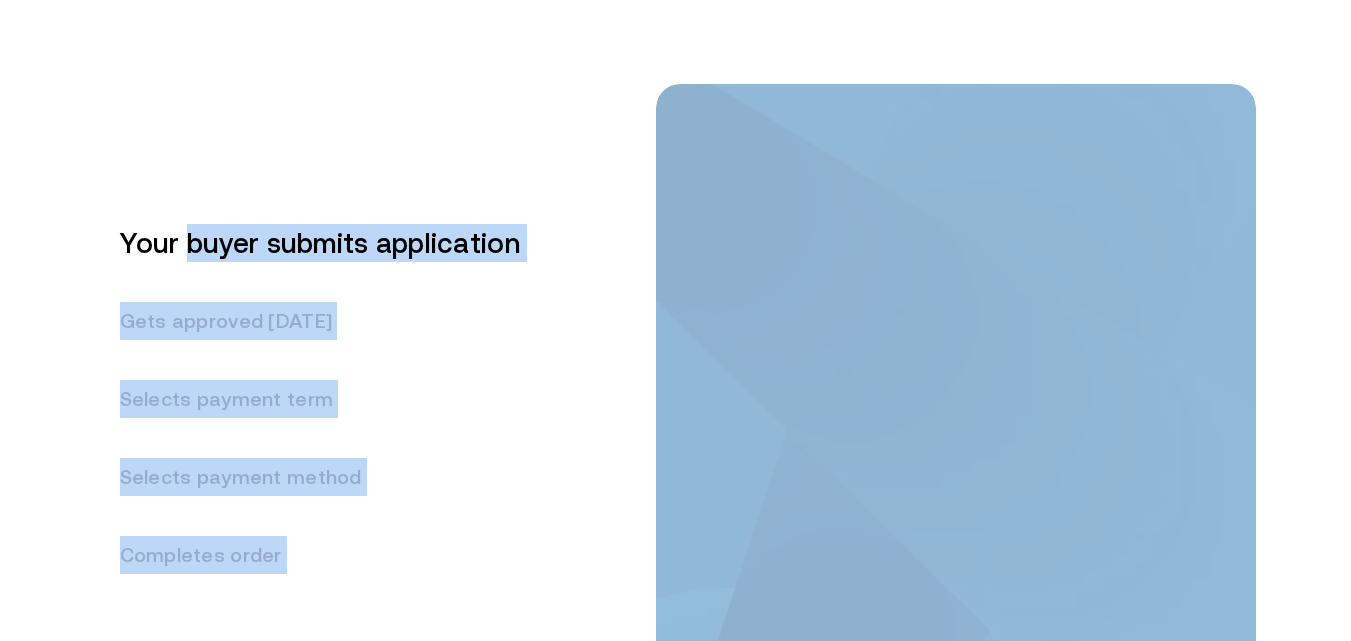 scroll, scrollTop: 2324, scrollLeft: 0, axis: vertical 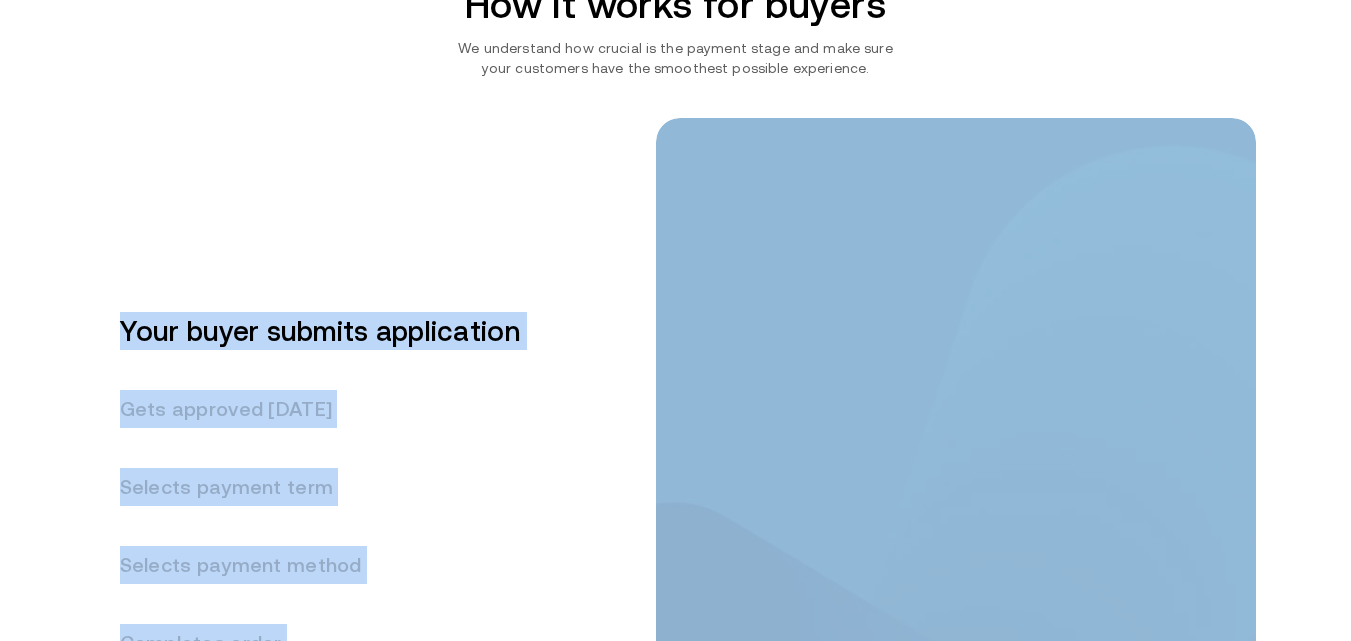 drag, startPoint x: 1059, startPoint y: 462, endPoint x: 3, endPoint y: 135, distance: 1105.4705 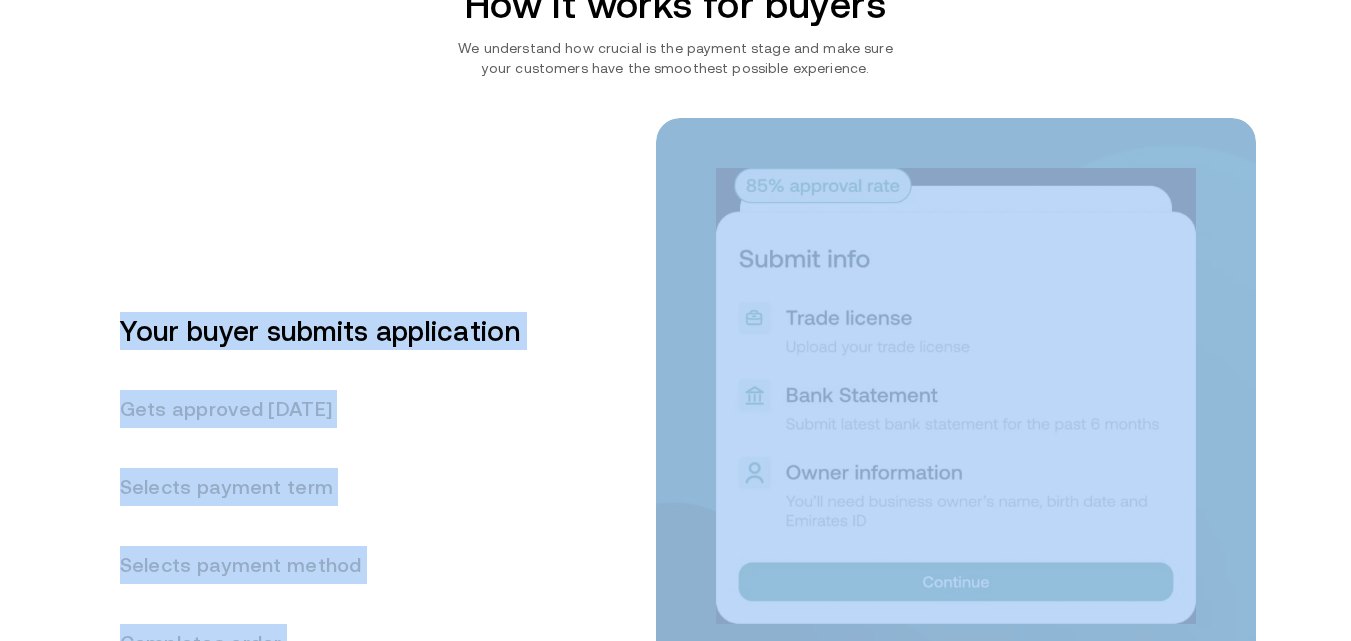 click on "Extend credit.   Get paid now. Empowering B2B suppliers in [GEOGRAPHIC_DATA] to acquire new customers, increase AOV and collect immediate revenue by offering embedded credit terms. Get Started Trusted by Top Businesses Across MENA For Finance Leaders B2B Payments but without risks Extend credit up to 90 days Offer credit terms over Comfi and get paid upfront. It’s the end of cash flow problems. Boost sales Drive loyalty and higher order values by unlocking payment flexibility for your buyers from Day 1. Reduced outstanding Don ' t rely on your customers remembering to pay on time. Save all those hours chasing late payments. For suppliers How it works for suppliers Offer your buyers flexible payments through our seamless checkout experience while get upfront payment. 0 1 . Sign up in minutes Get started   by providing few details about your business, then start offering flexible payments hassle-free. 0 2 . Choose how to use 0 3 . Start selling on your terms 0 4 . Get Paid, Leave the Rest to Us For buyers Completes order" at bounding box center [675, 1260] 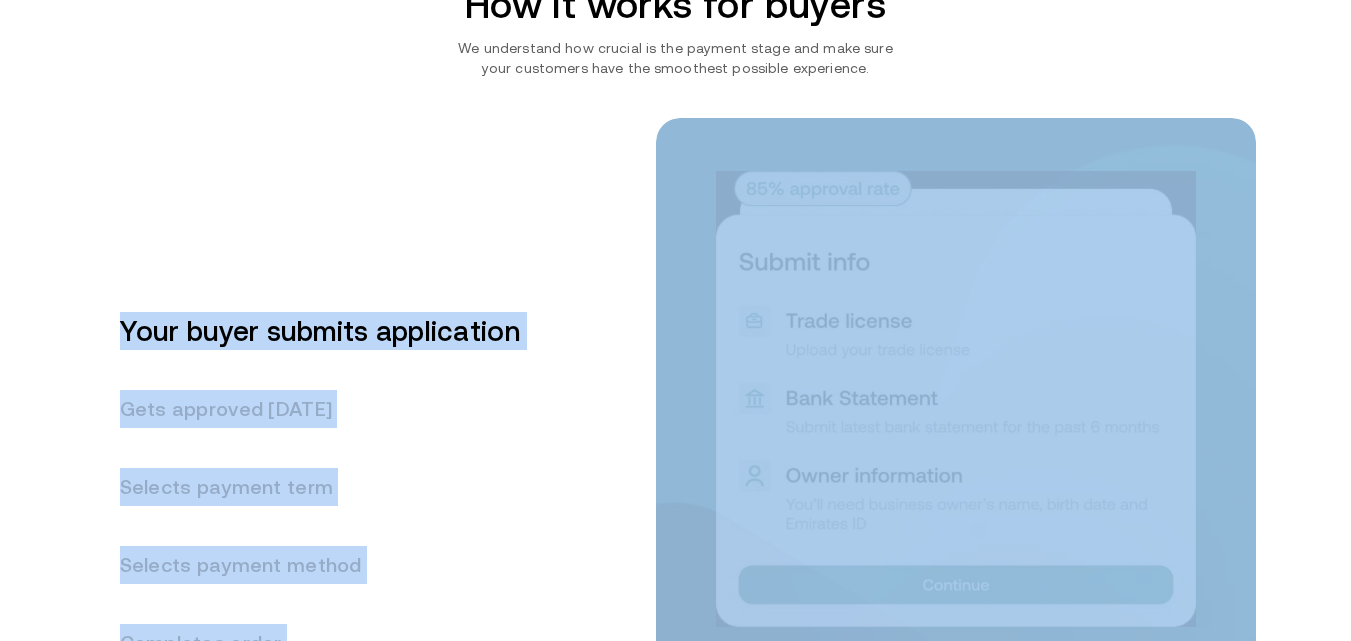 click on "For buyers How it works for buyers We understand how crucial is the payment stage and make sure your customers have the smoothest possible experience. Your buyer submits application Gets approved [DATE] Selects payment term Selects payment method Completes order" at bounding box center [675, 409] 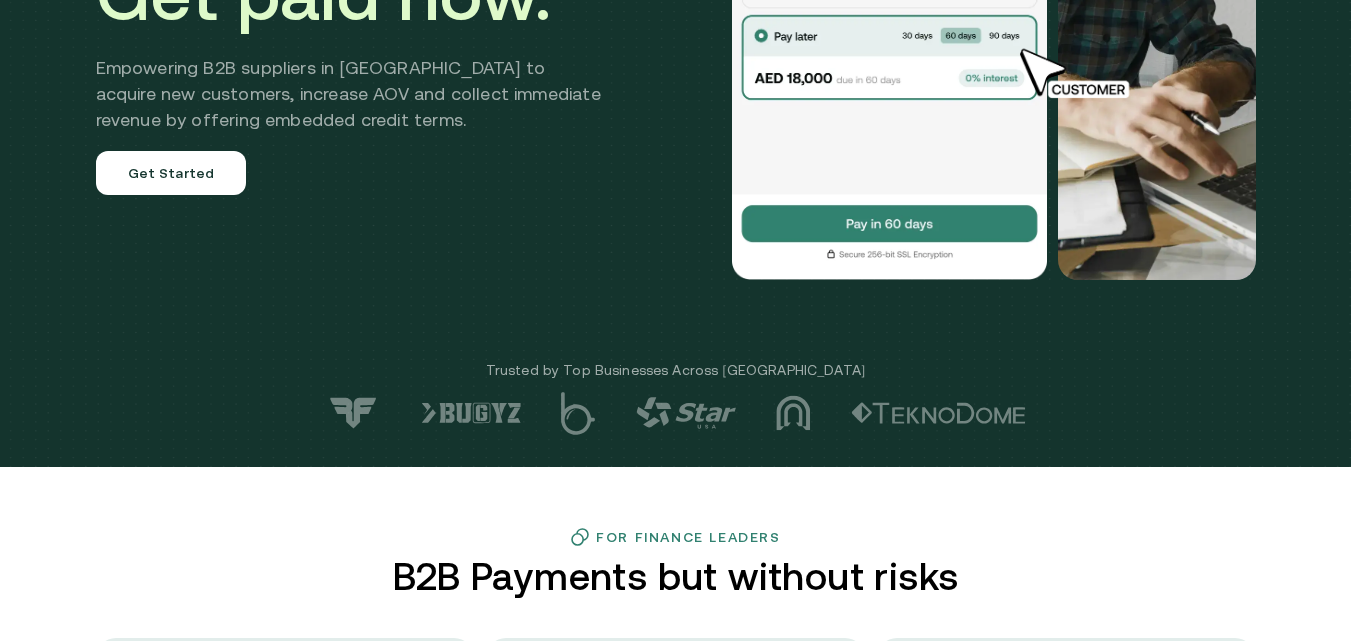 scroll, scrollTop: 0, scrollLeft: 0, axis: both 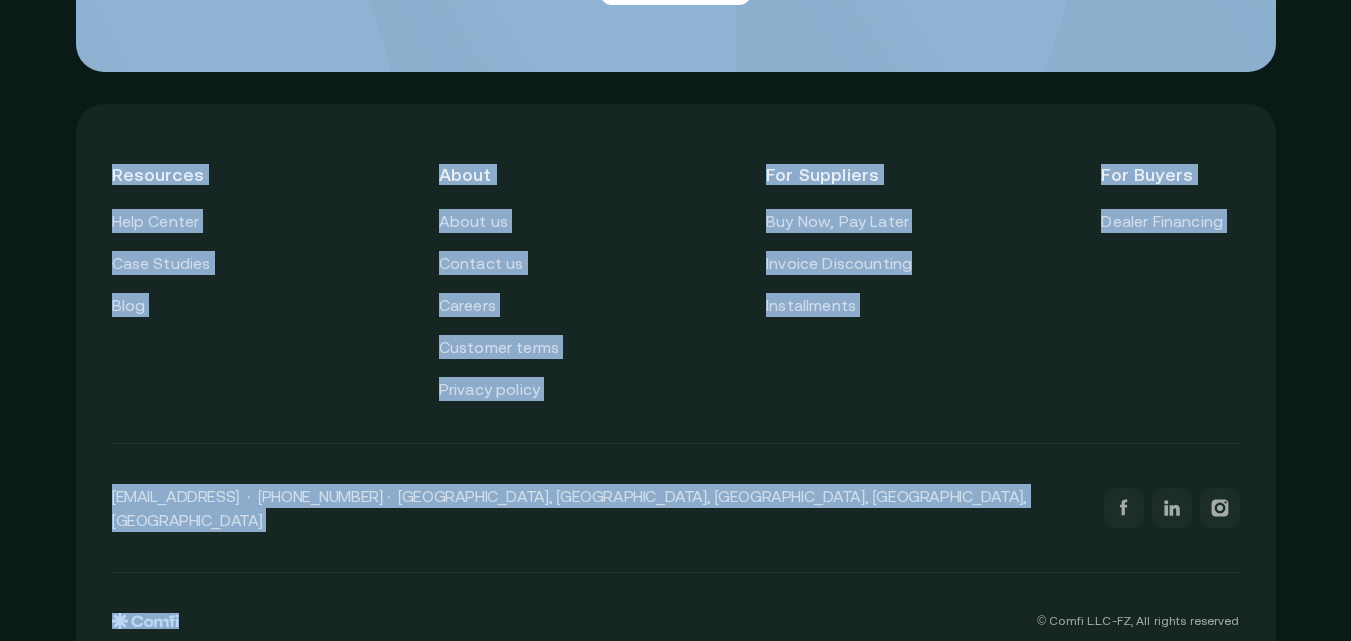 drag, startPoint x: 82, startPoint y: 8, endPoint x: 319, endPoint y: 680, distance: 712.5679 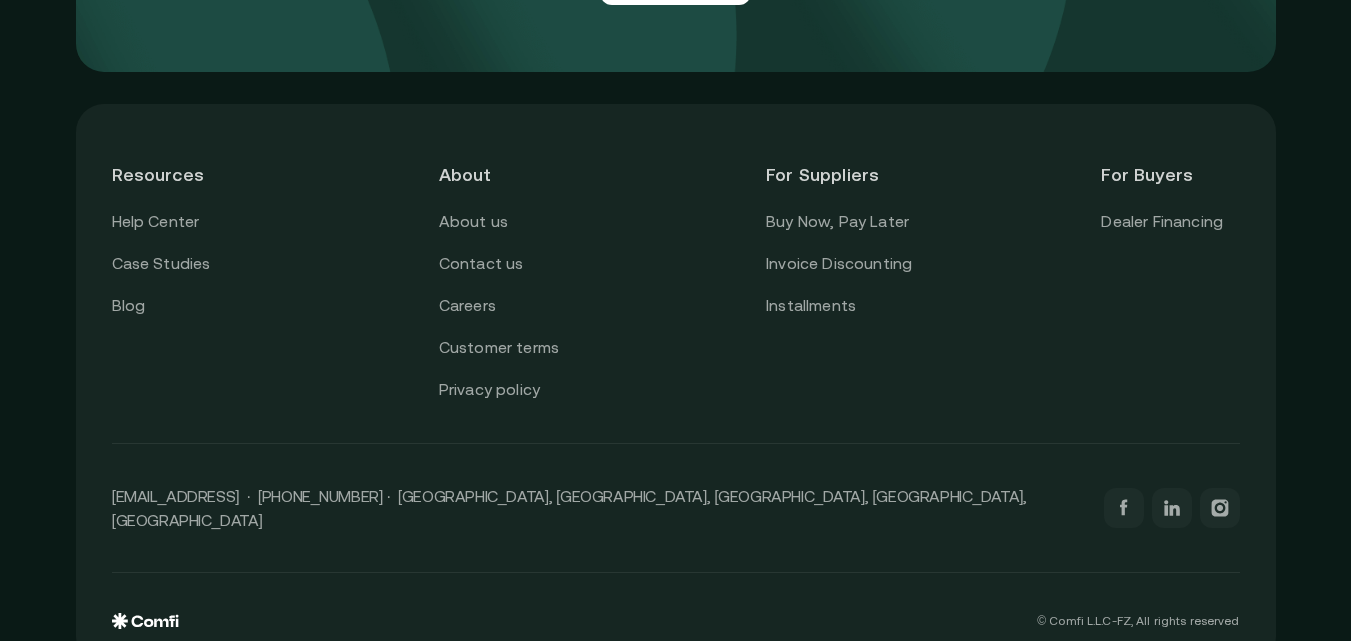 click on "© Comfi L.L.C-FZ, All rights reserved" at bounding box center [676, 601] 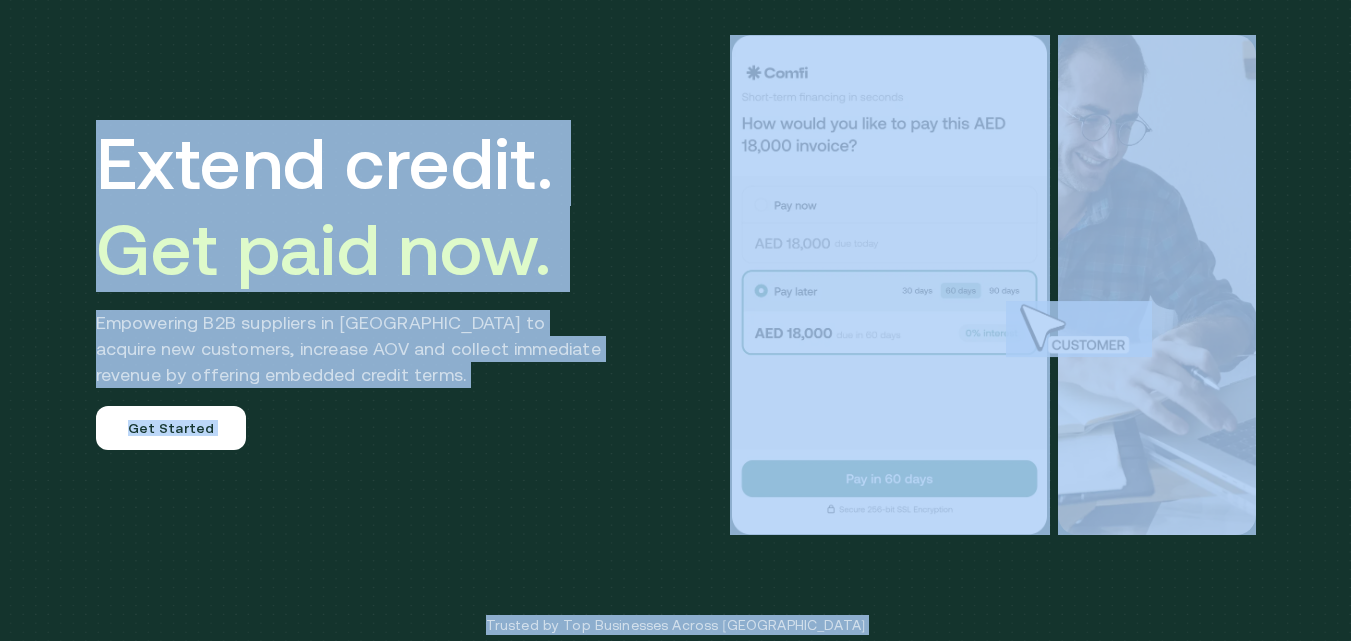 scroll, scrollTop: 0, scrollLeft: 0, axis: both 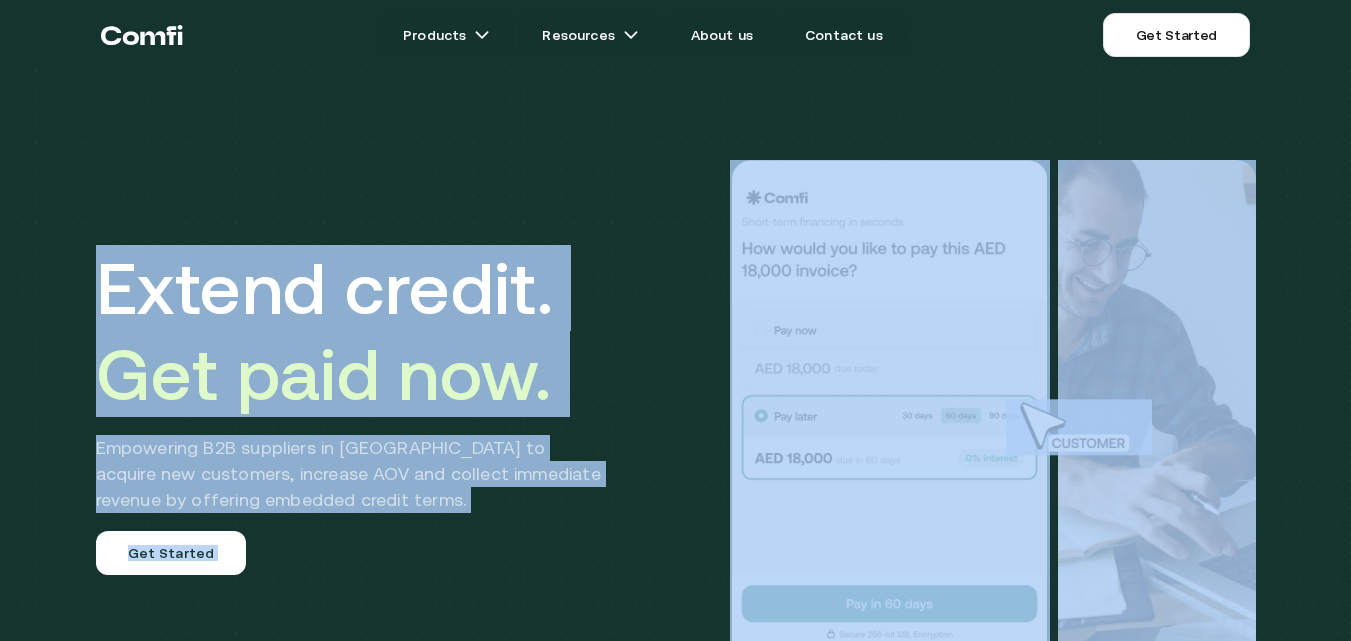 drag, startPoint x: 318, startPoint y: 576, endPoint x: 6, endPoint y: -82, distance: 728.2225 